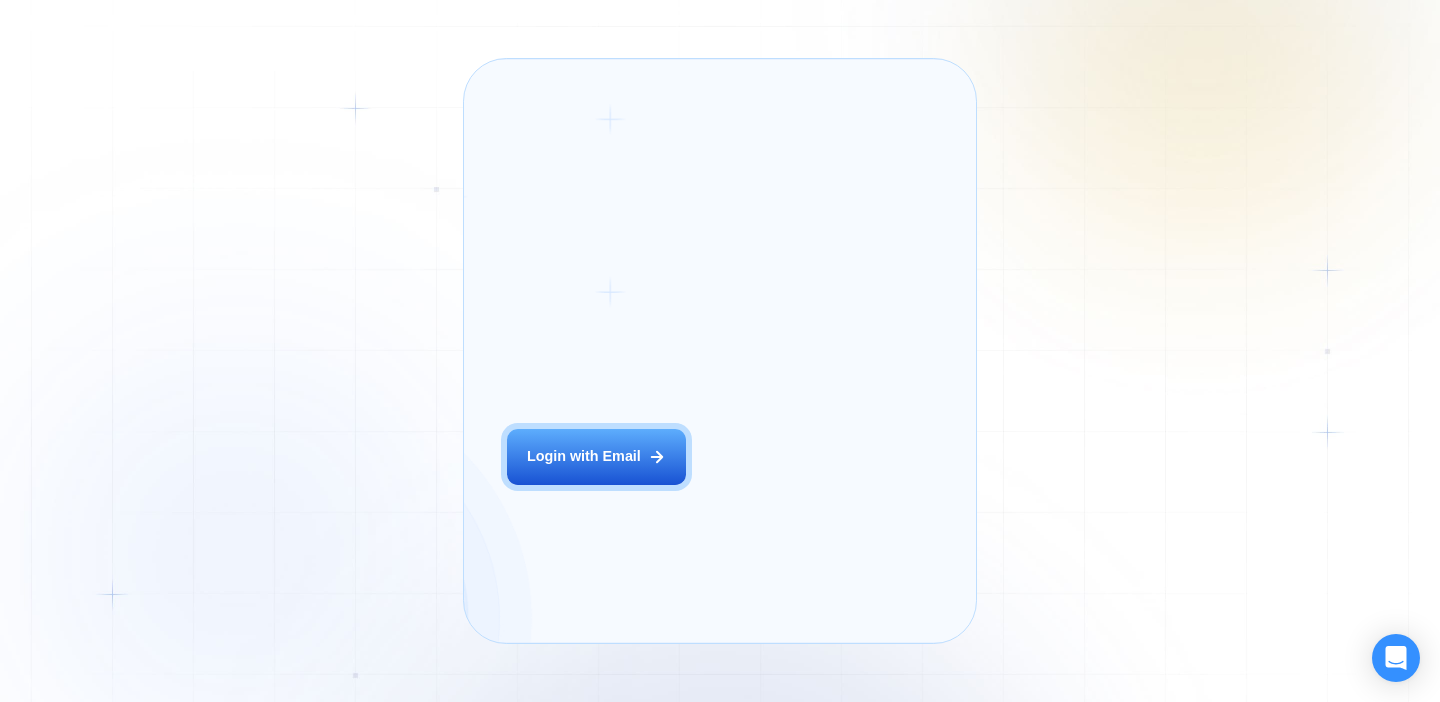 scroll, scrollTop: 0, scrollLeft: 0, axis: both 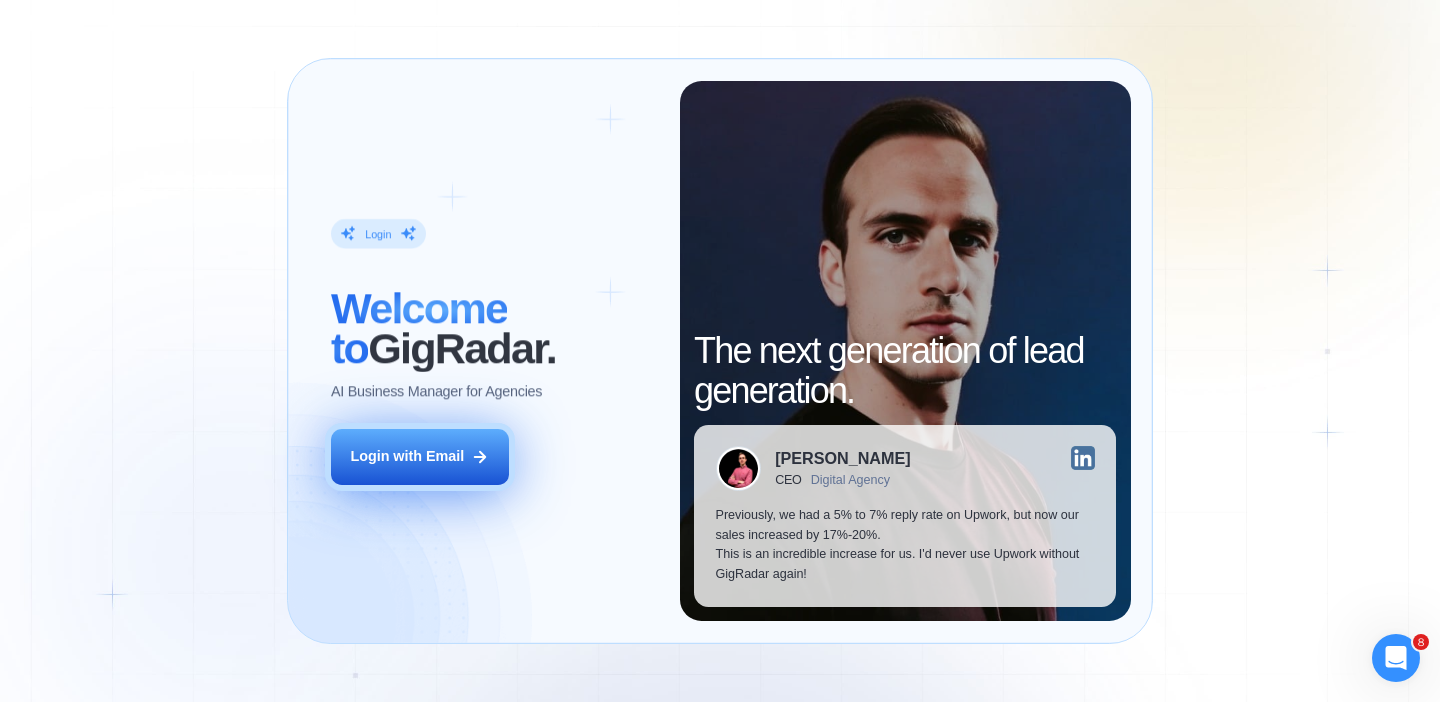 click on "Login with Email" at bounding box center [407, 457] 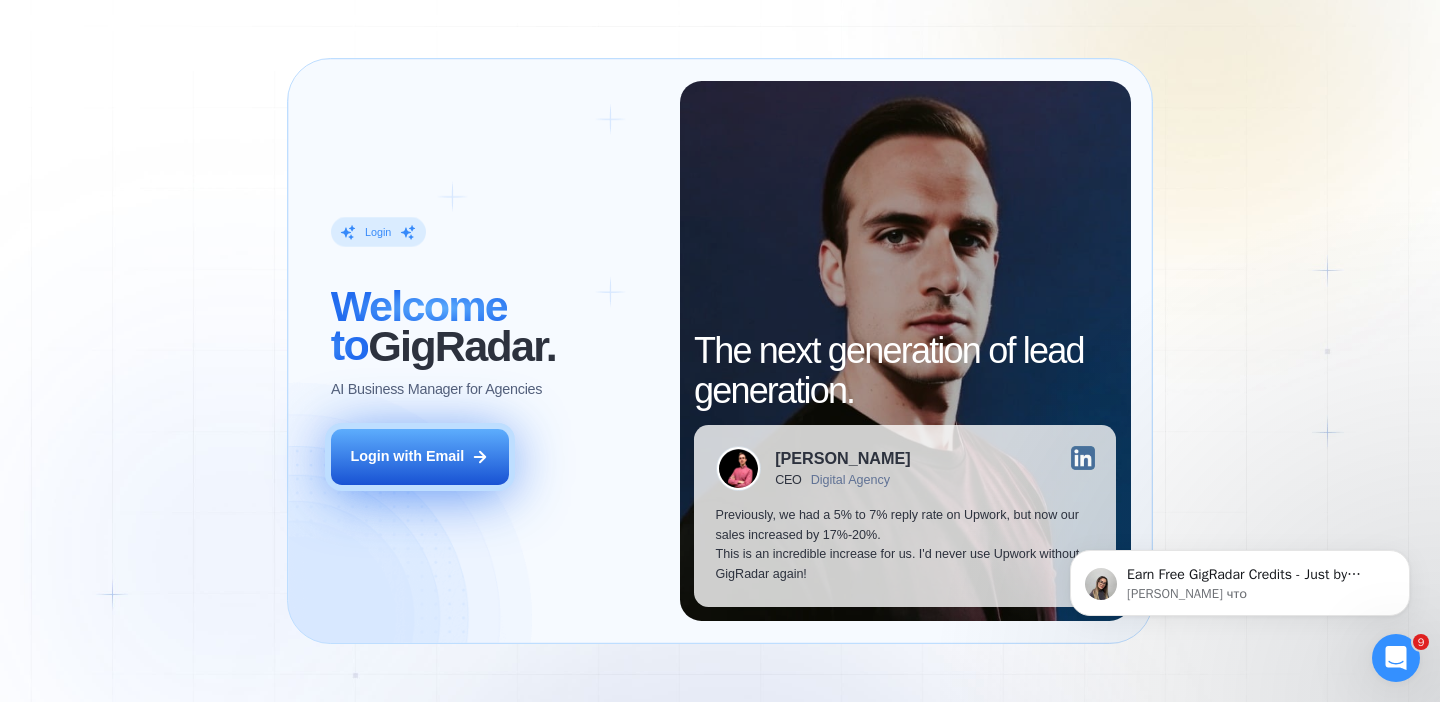 scroll, scrollTop: 0, scrollLeft: 0, axis: both 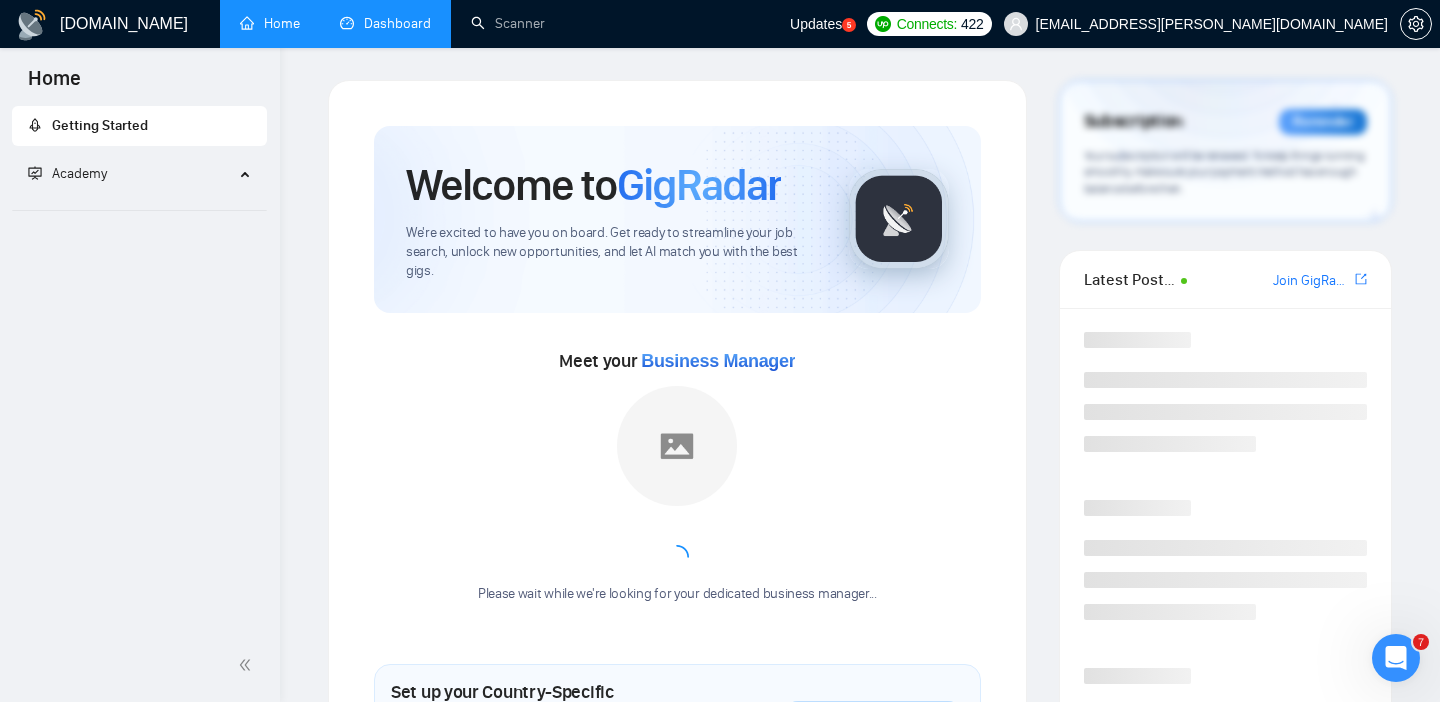 click on "Dashboard" at bounding box center (385, 23) 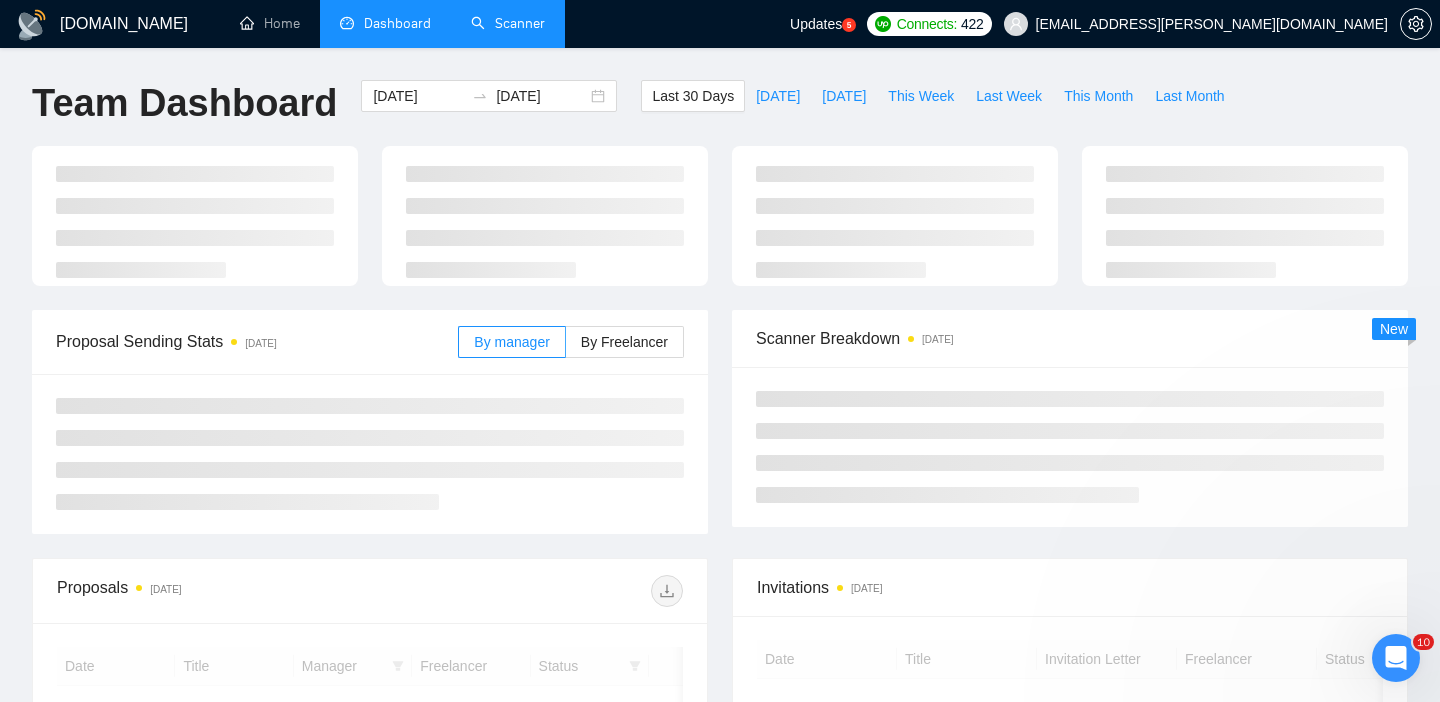 click on "Scanner" at bounding box center [508, 23] 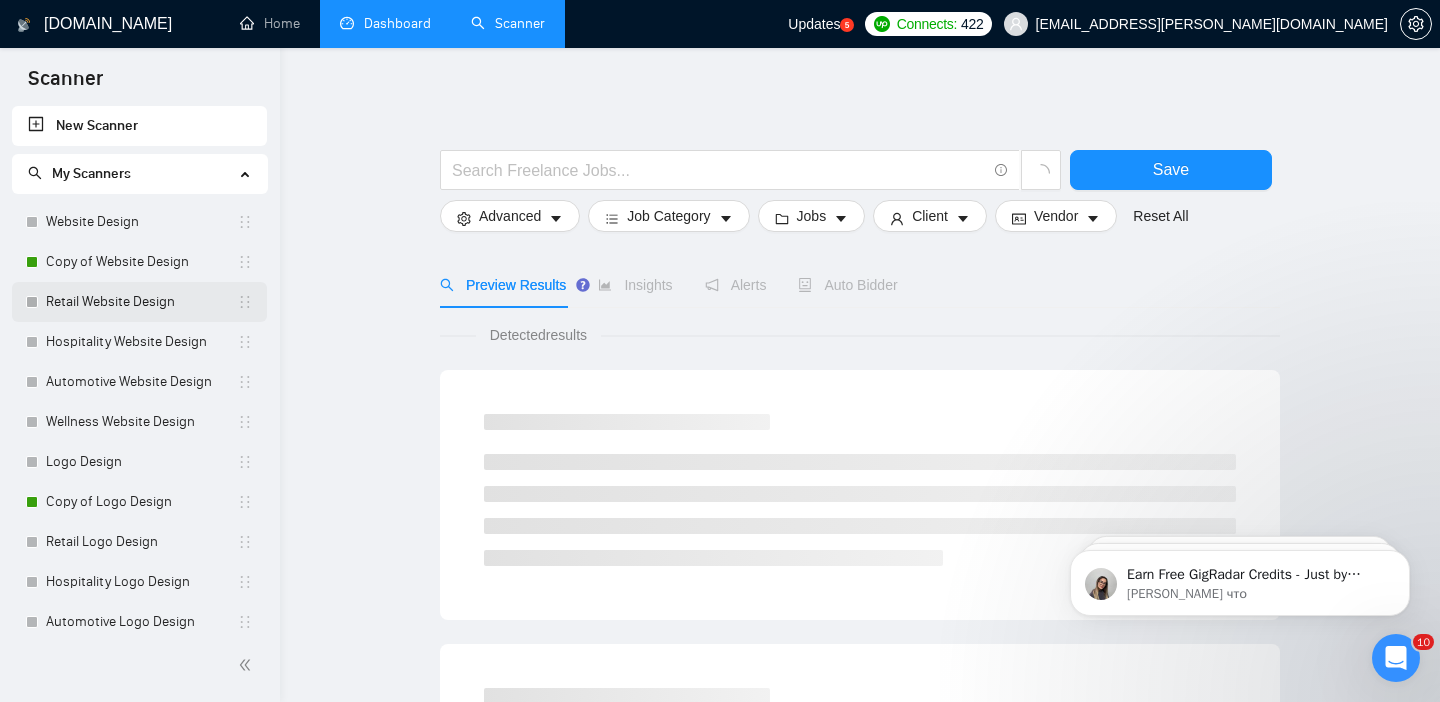 scroll, scrollTop: 0, scrollLeft: 0, axis: both 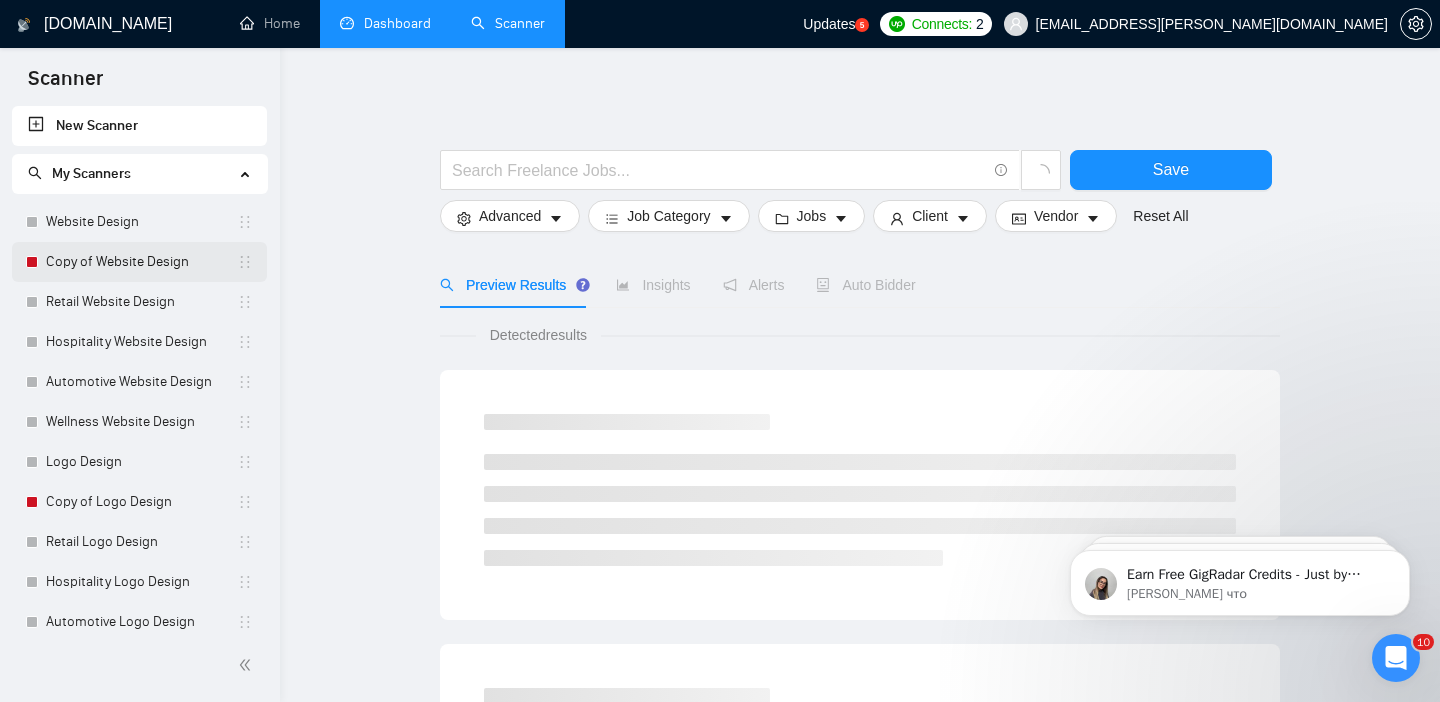 click on "Copy of Website Design" at bounding box center (141, 262) 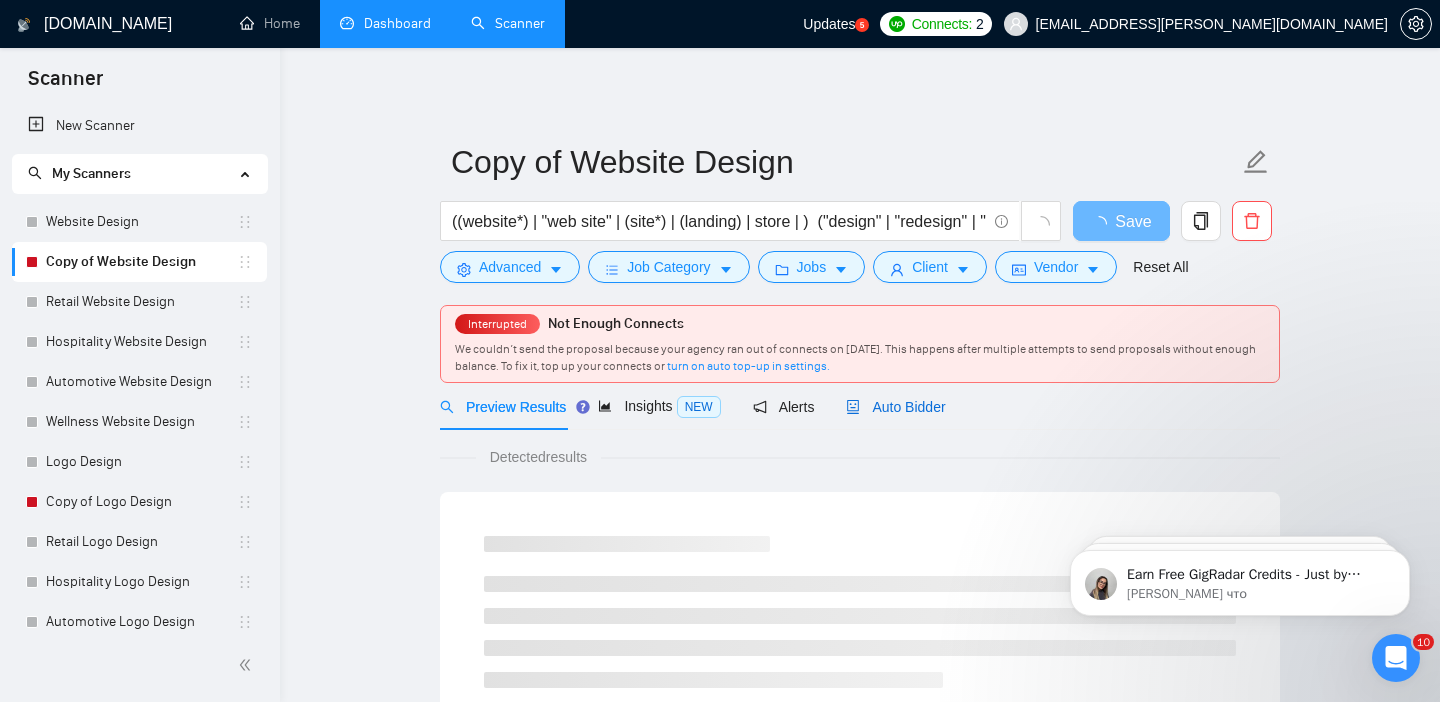 click on "Auto Bidder" at bounding box center (895, 407) 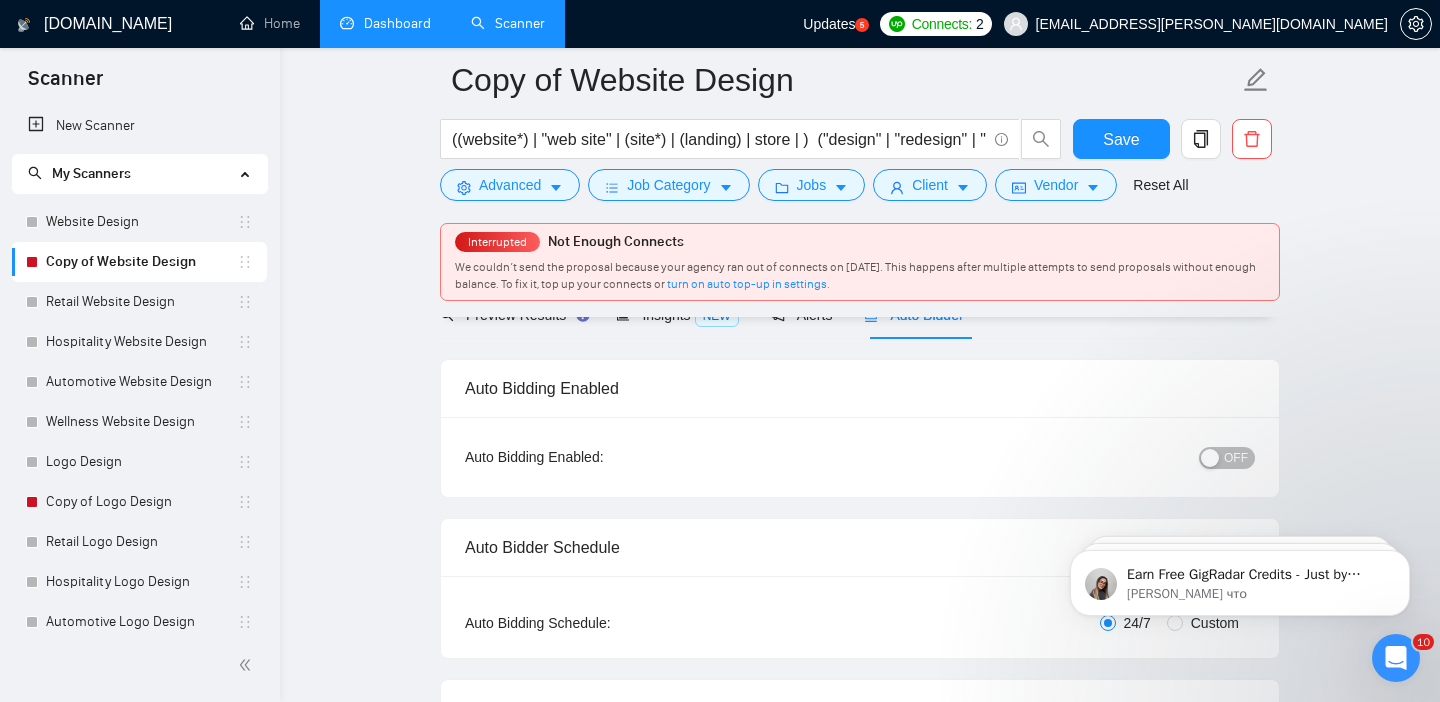 scroll, scrollTop: 184, scrollLeft: 0, axis: vertical 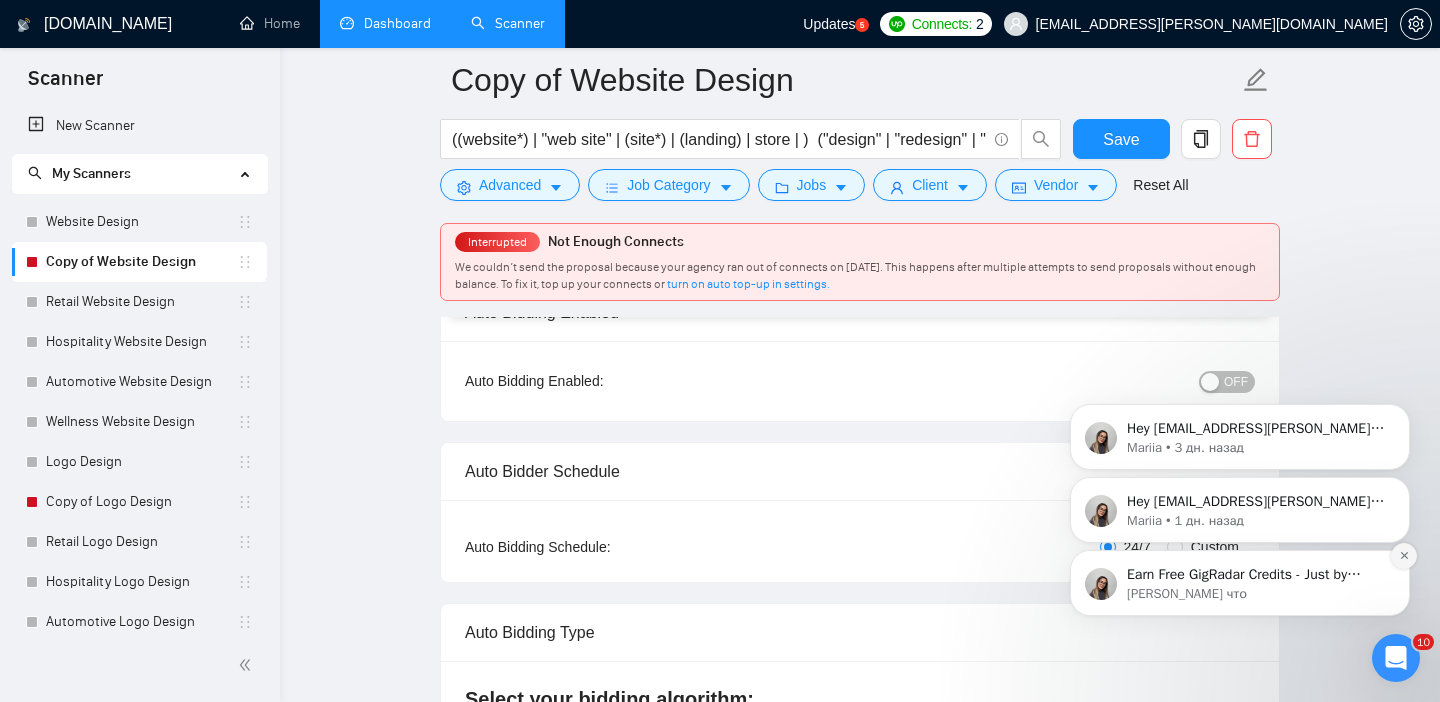 click 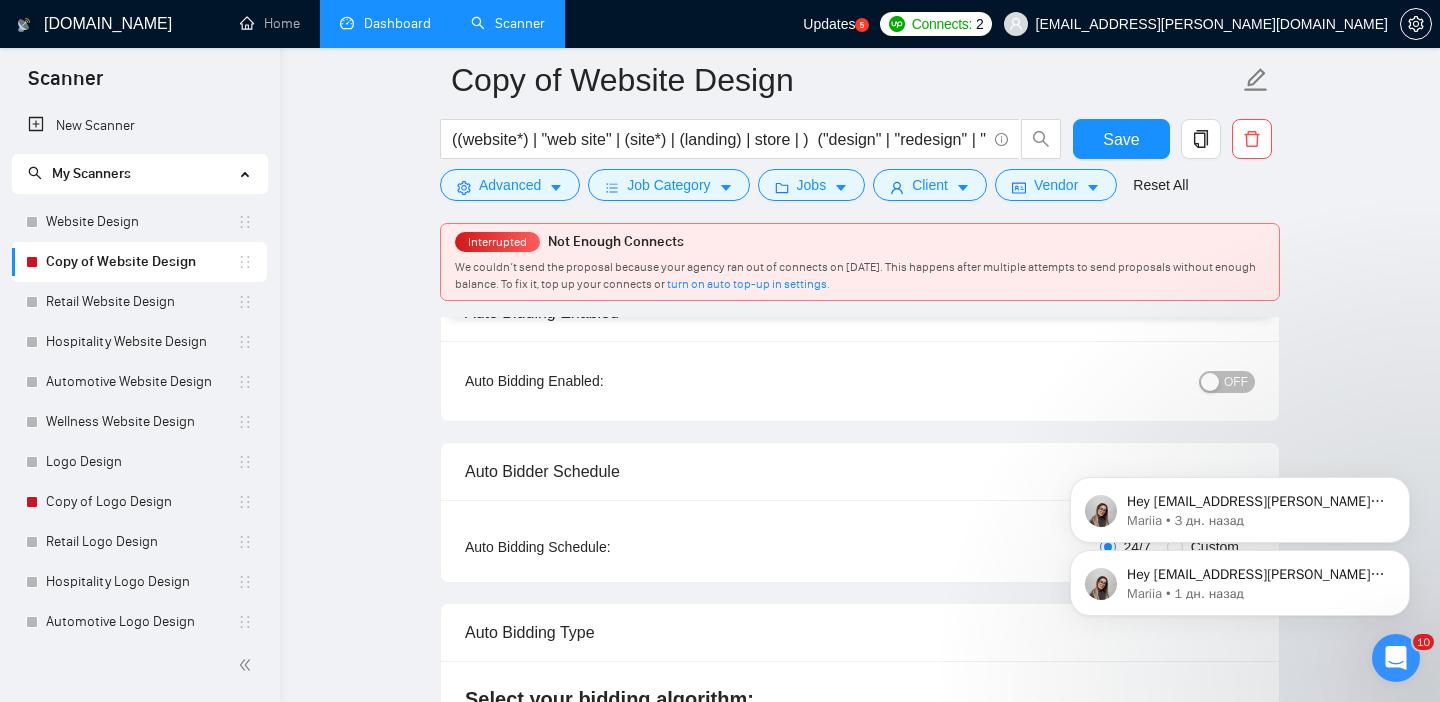 click 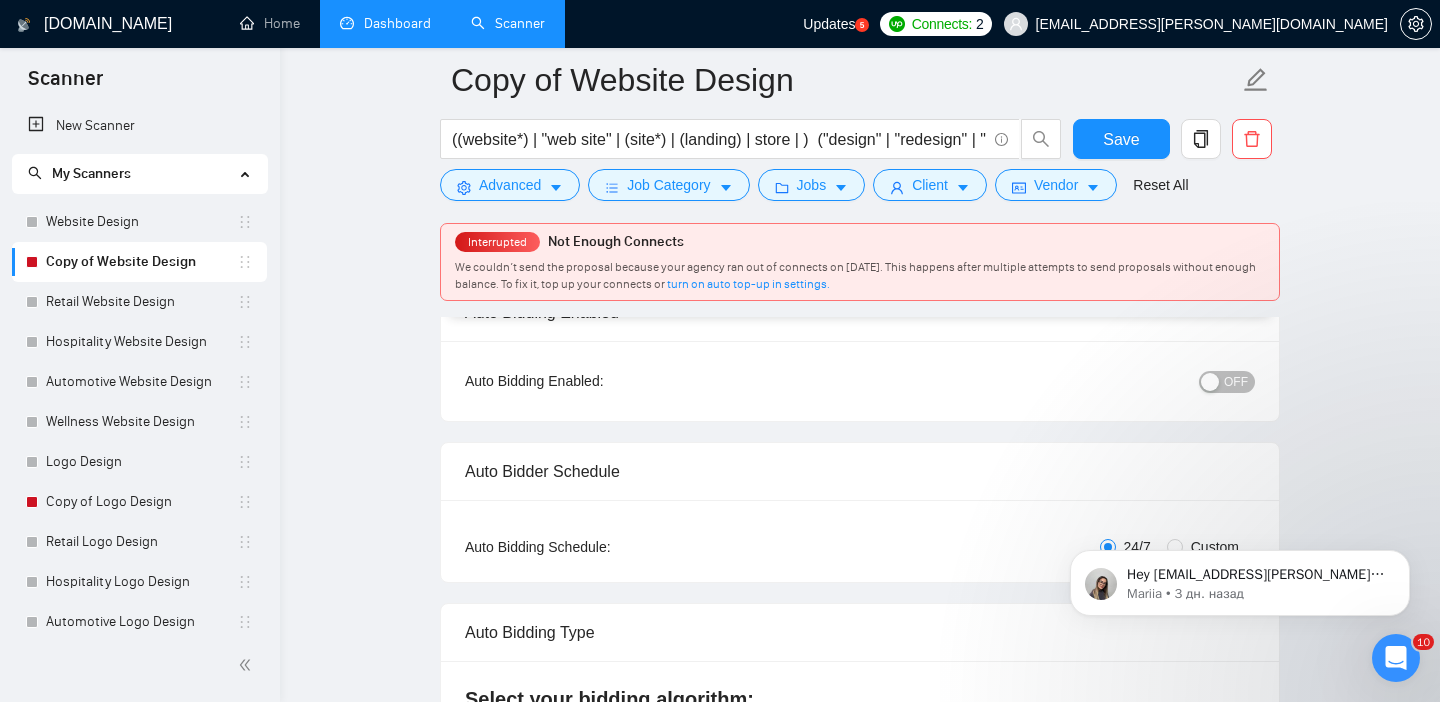 click 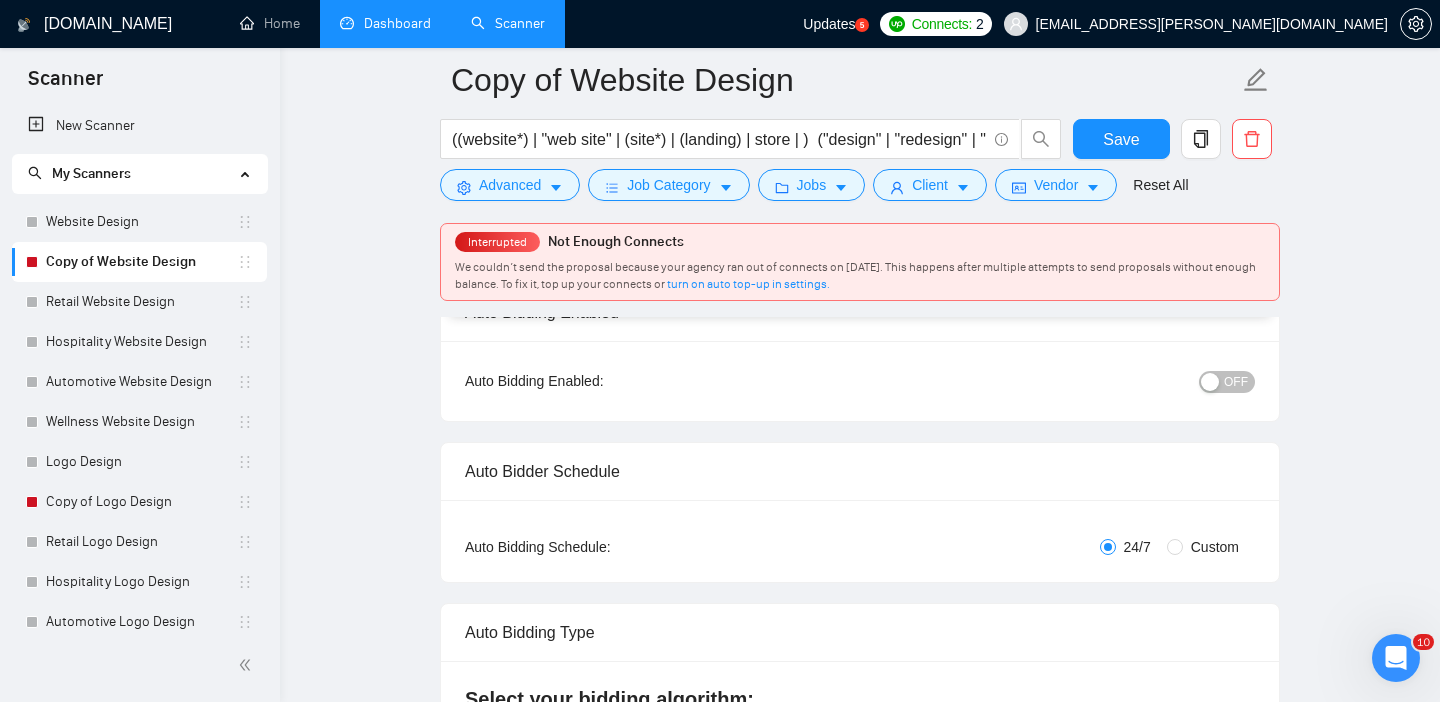 click on "OFF" at bounding box center [1236, 382] 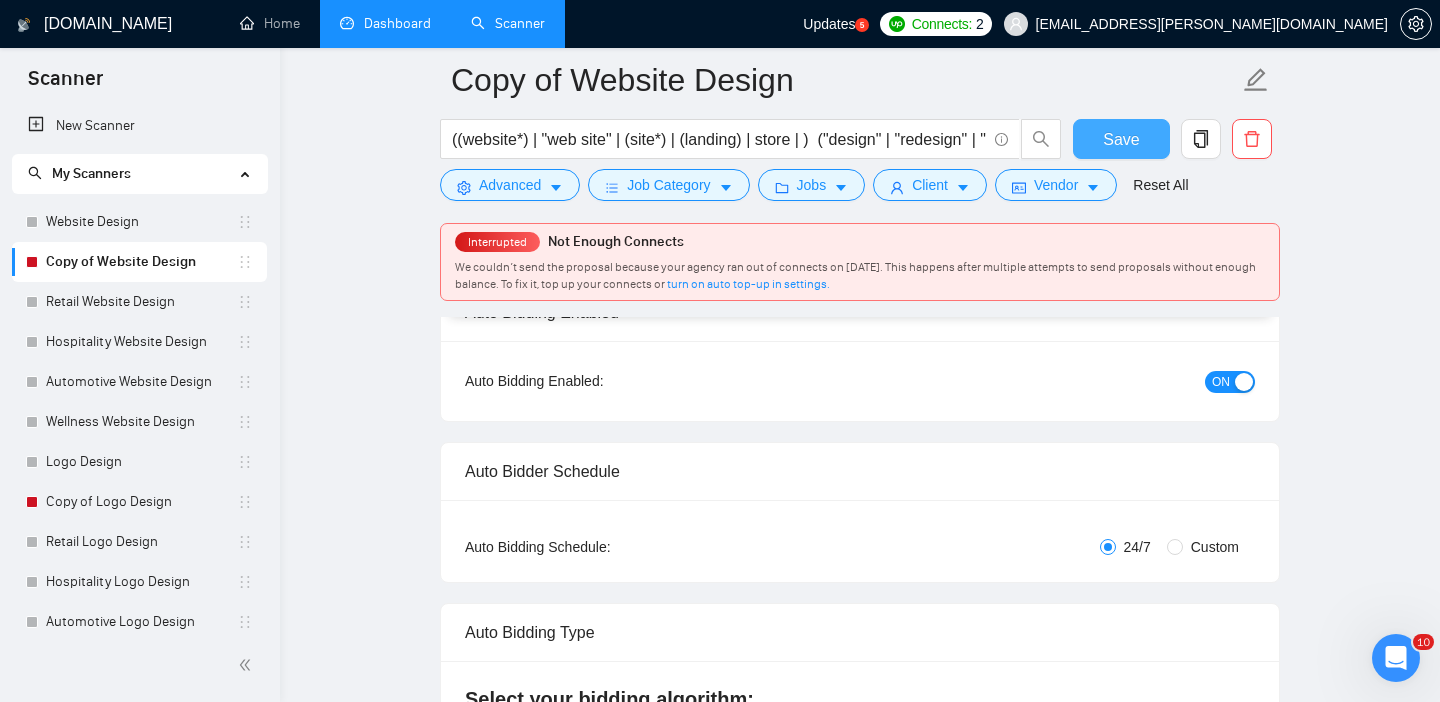 click on "Save" at bounding box center [1121, 139] 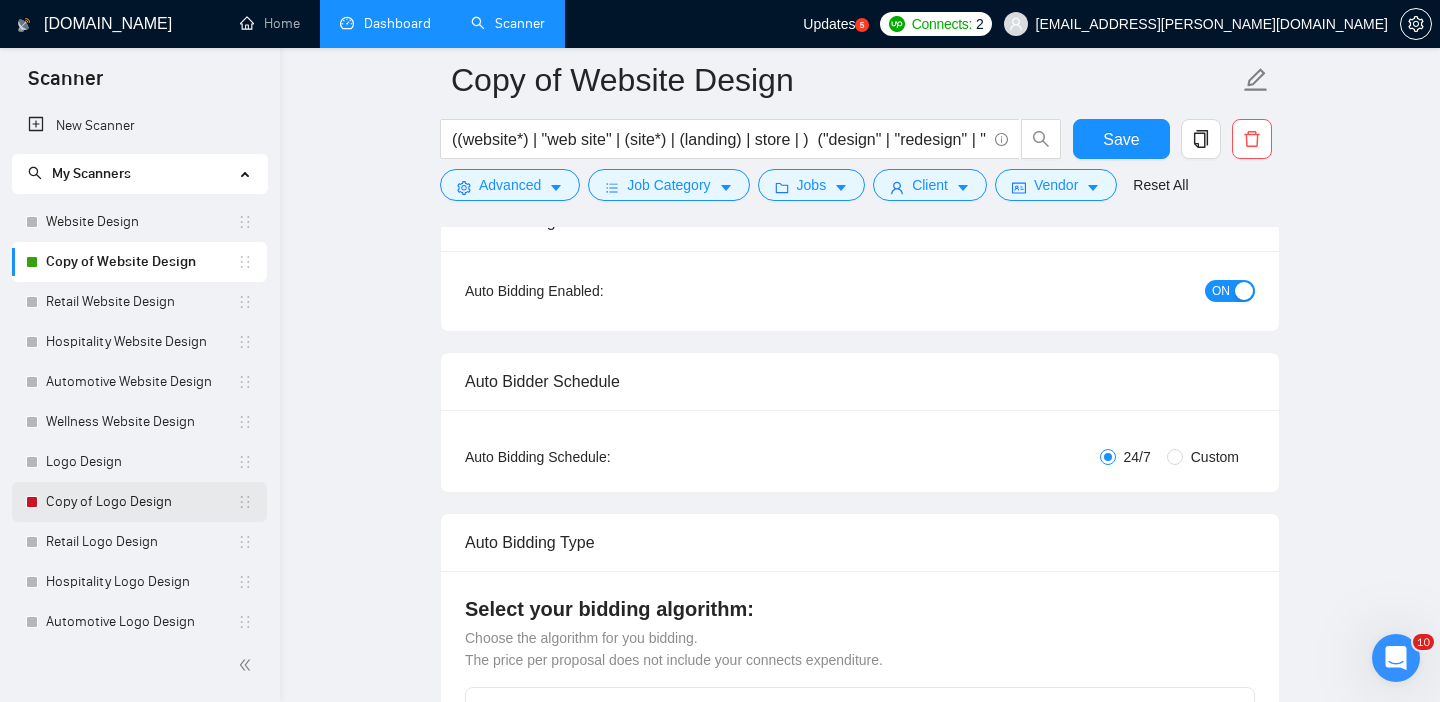 click on "Copy of Logo Design" at bounding box center (141, 502) 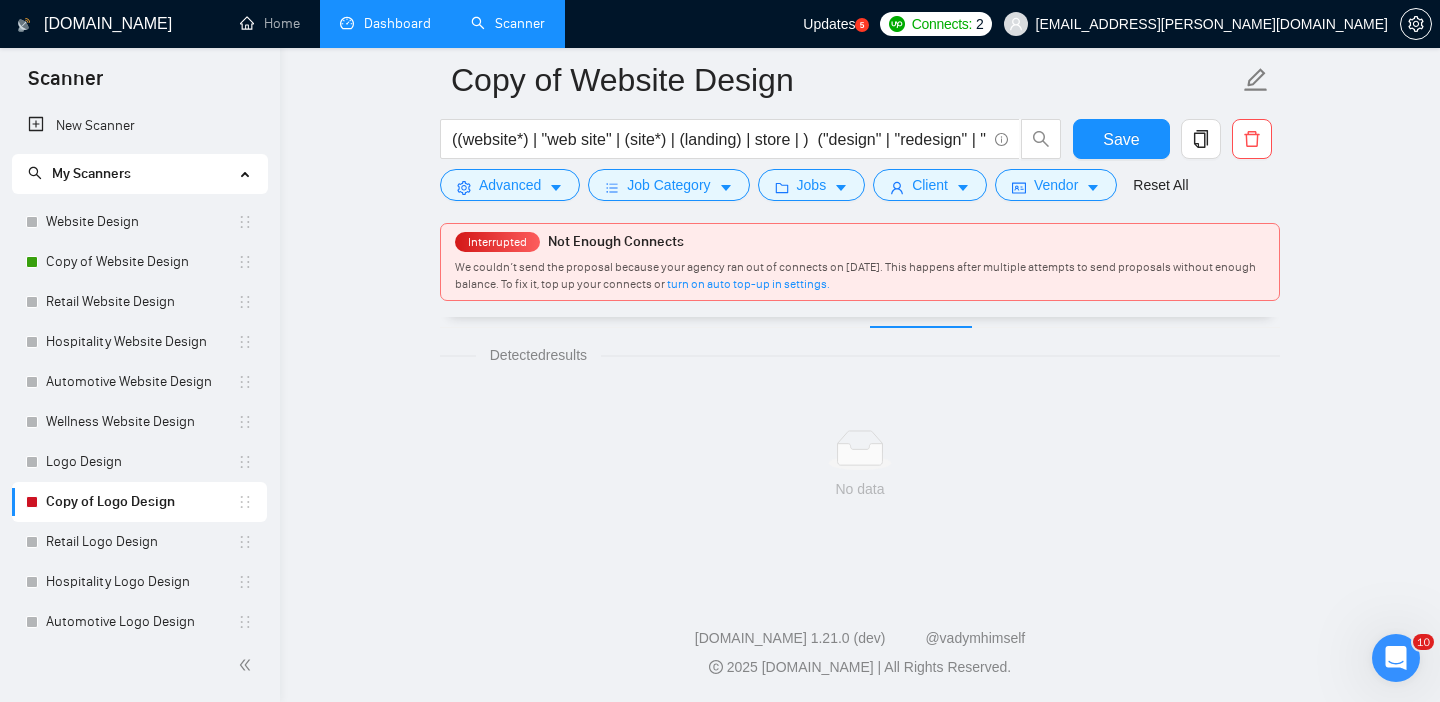 scroll, scrollTop: 28, scrollLeft: 0, axis: vertical 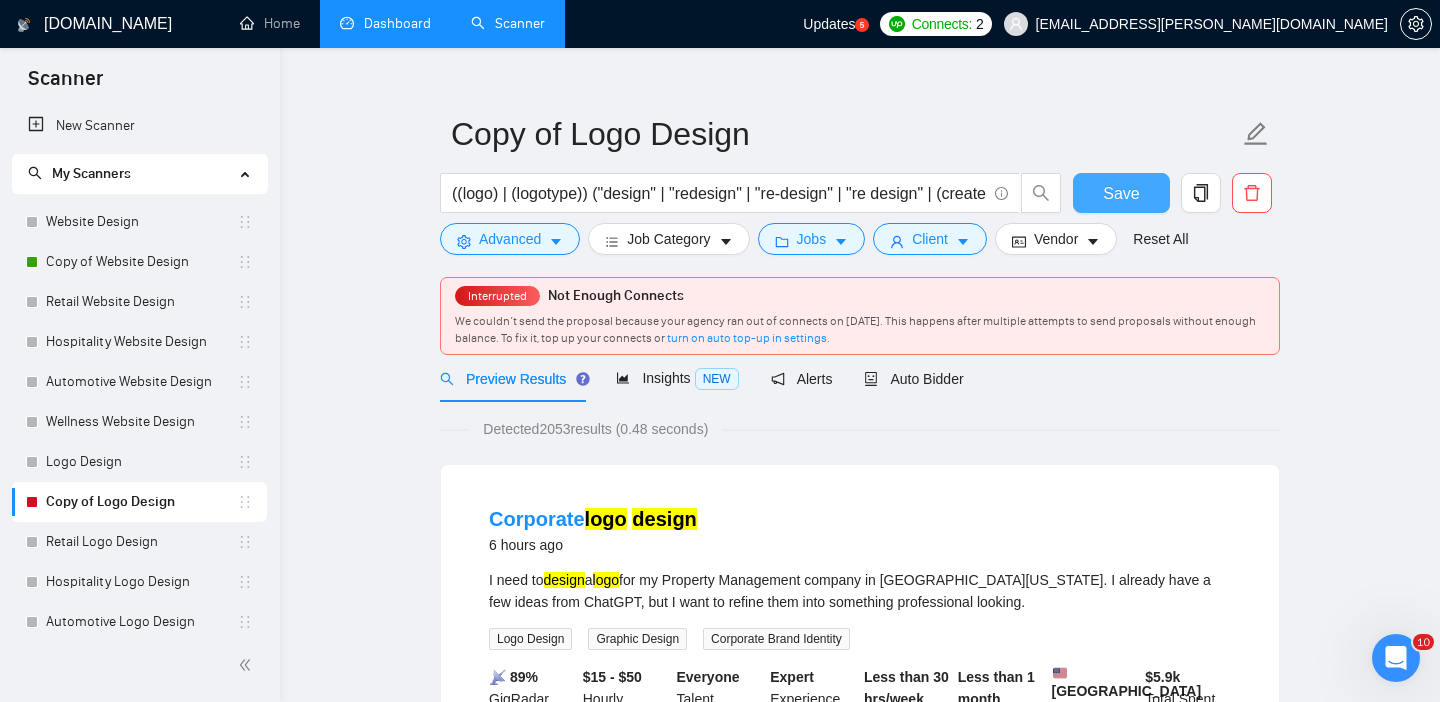 click on "Save" at bounding box center [1121, 193] 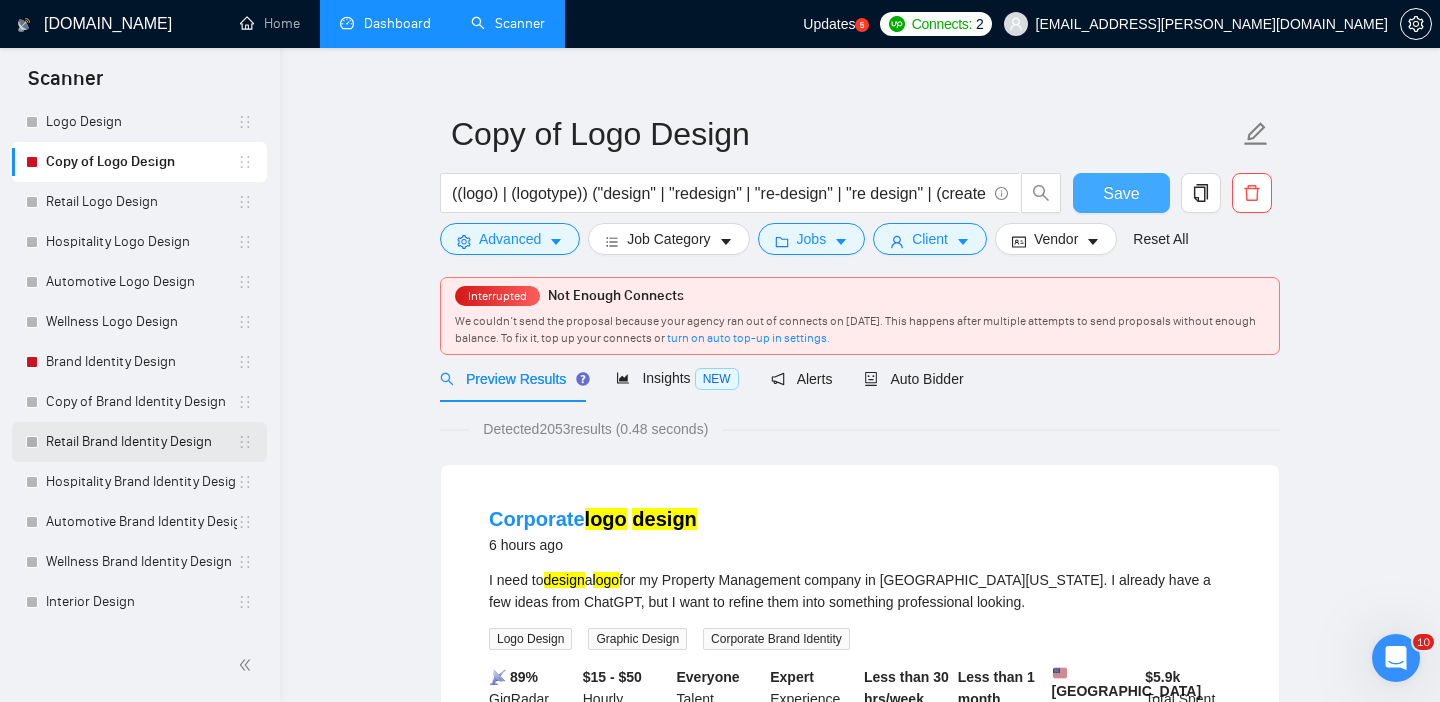 scroll, scrollTop: 342, scrollLeft: 0, axis: vertical 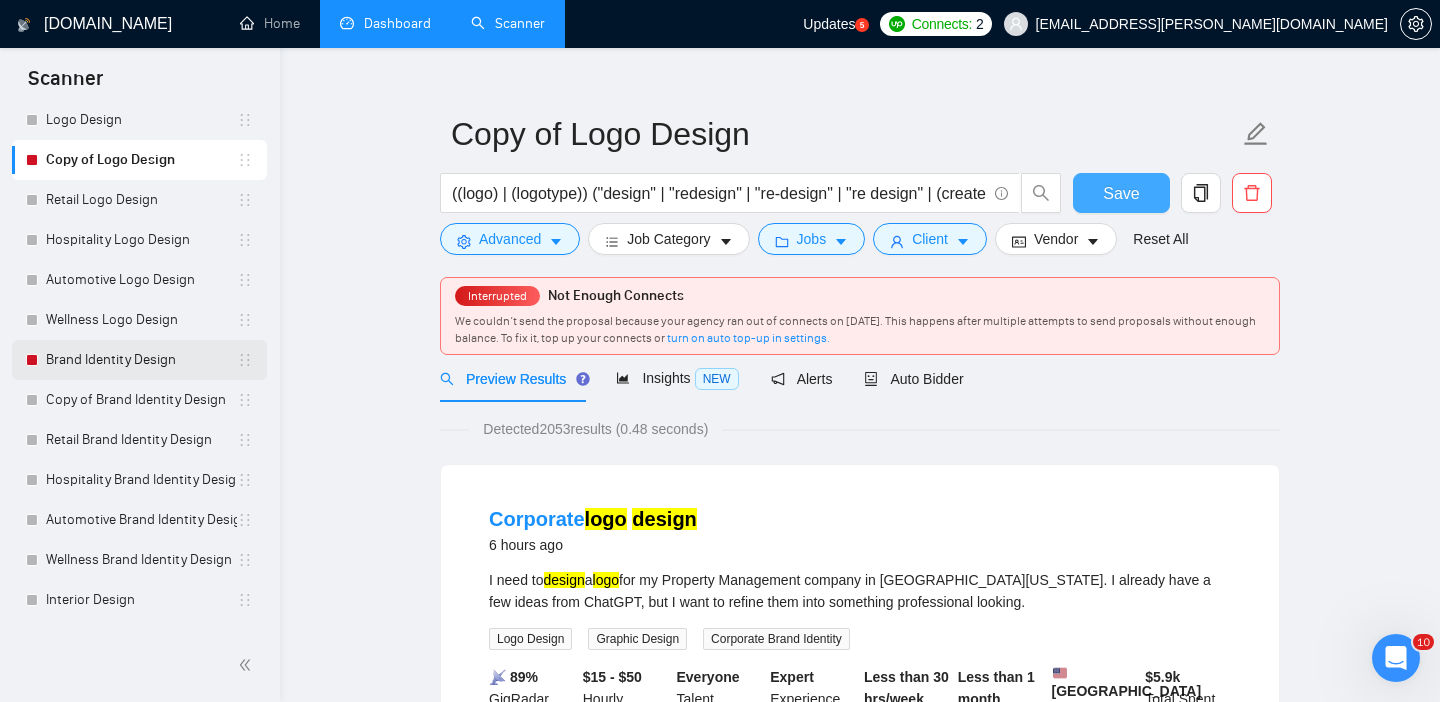 click on "Brand Identity Design" at bounding box center (141, 360) 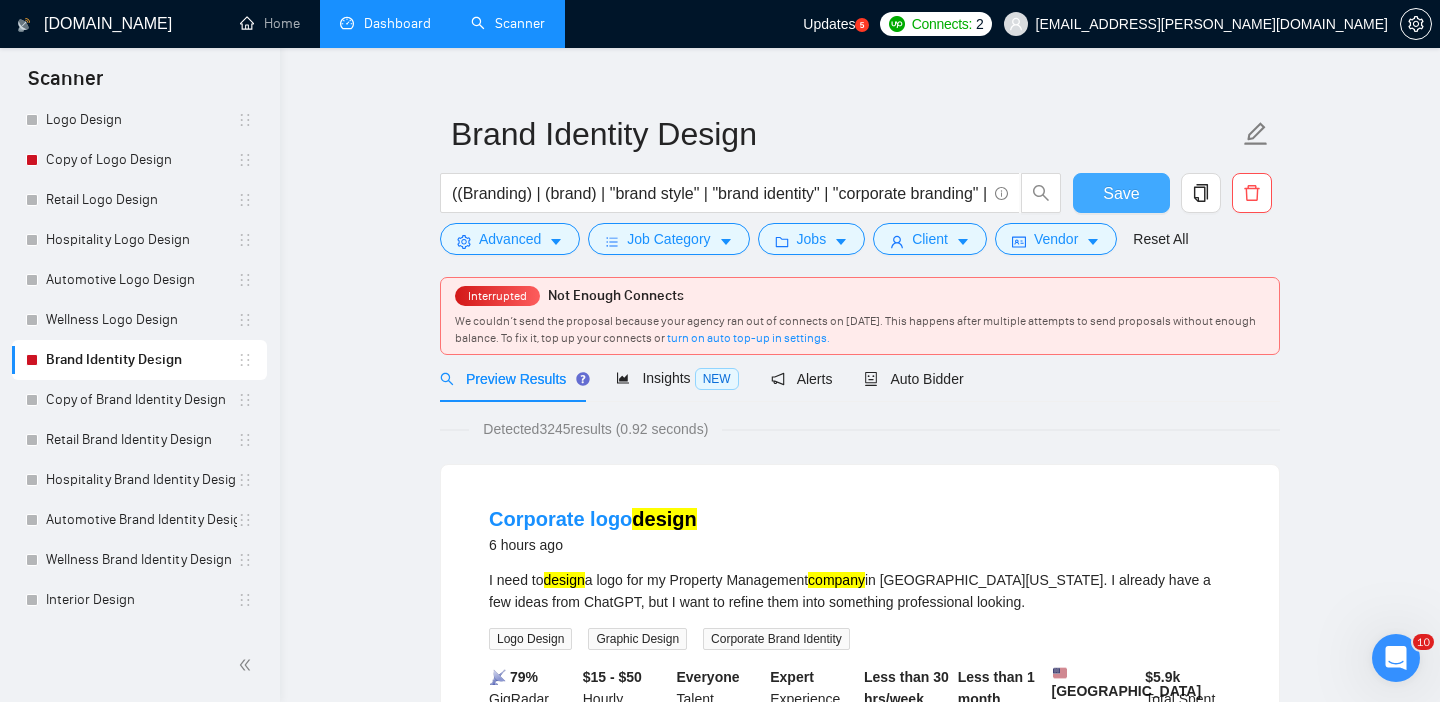 click on "Save" at bounding box center (1121, 193) 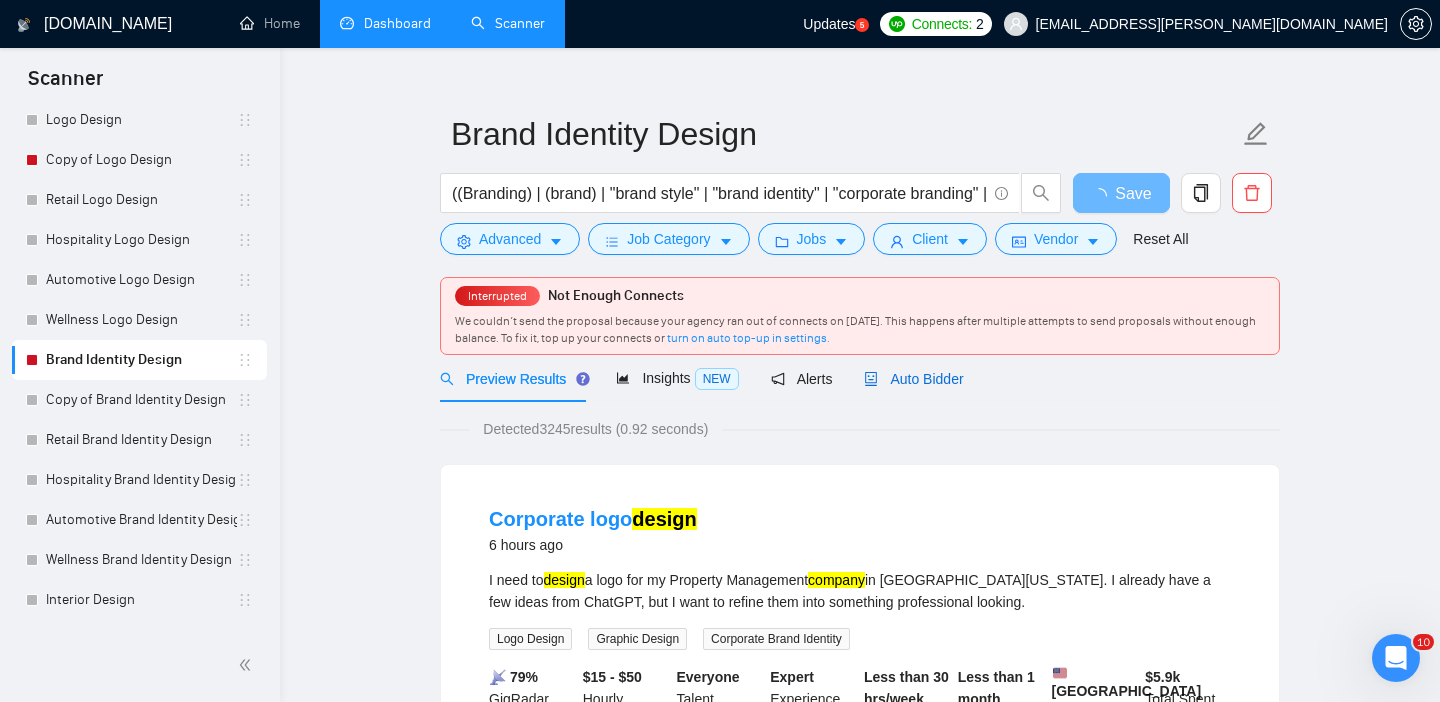 click on "Auto Bidder" at bounding box center (913, 379) 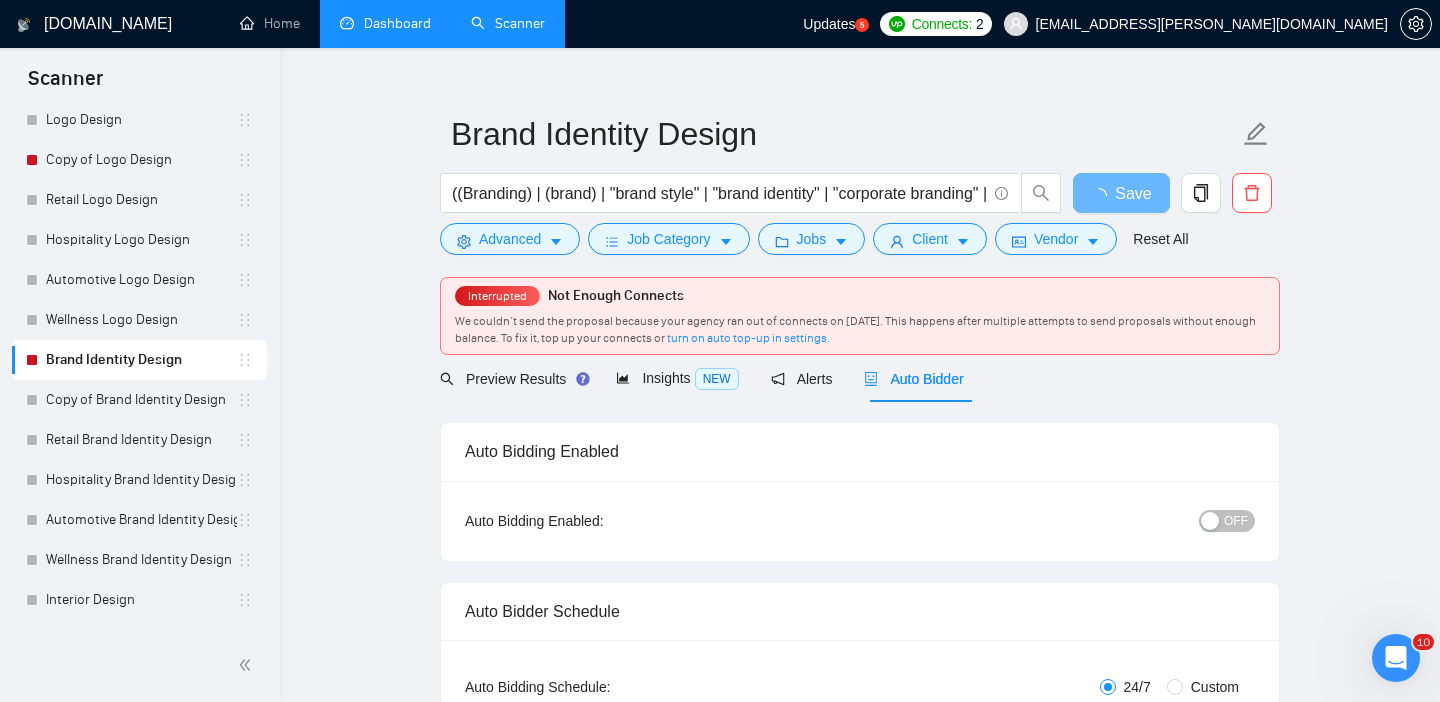 click at bounding box center (1210, 521) 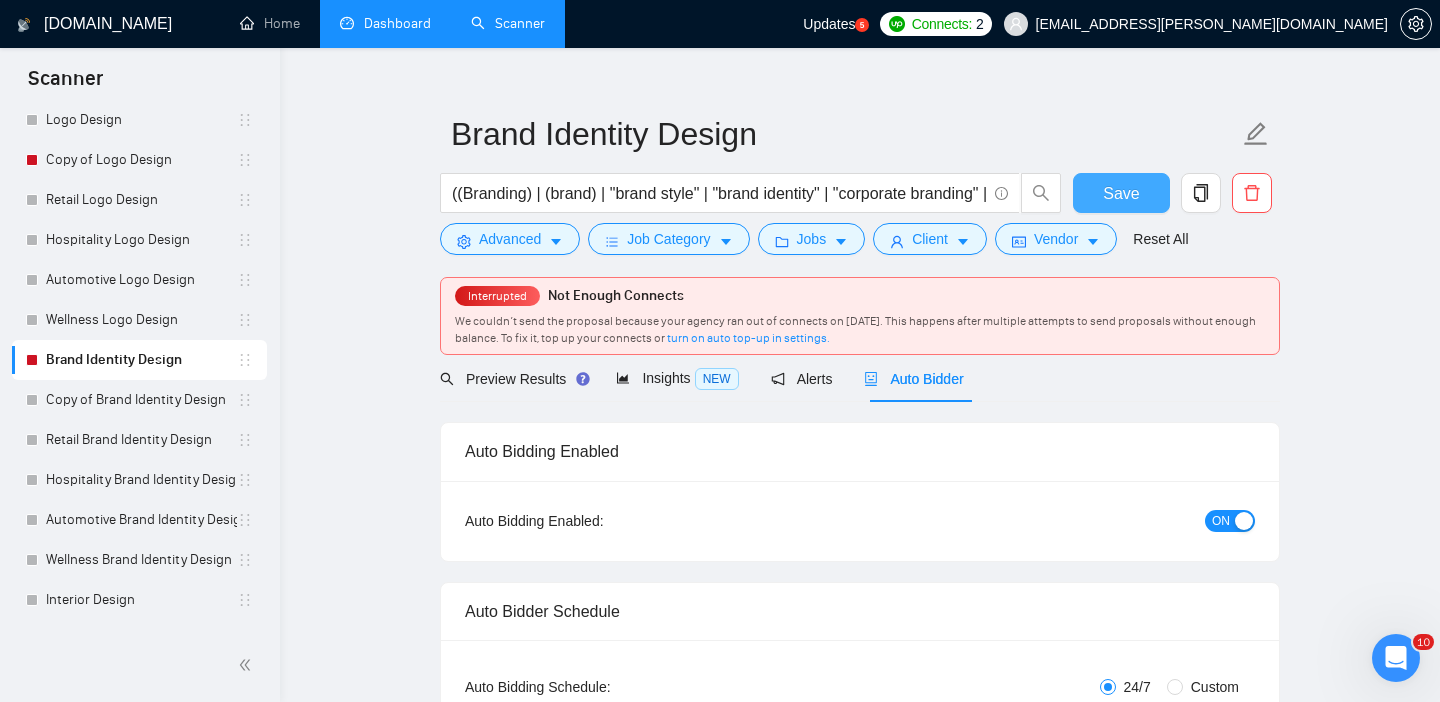 click on "Save" at bounding box center [1121, 193] 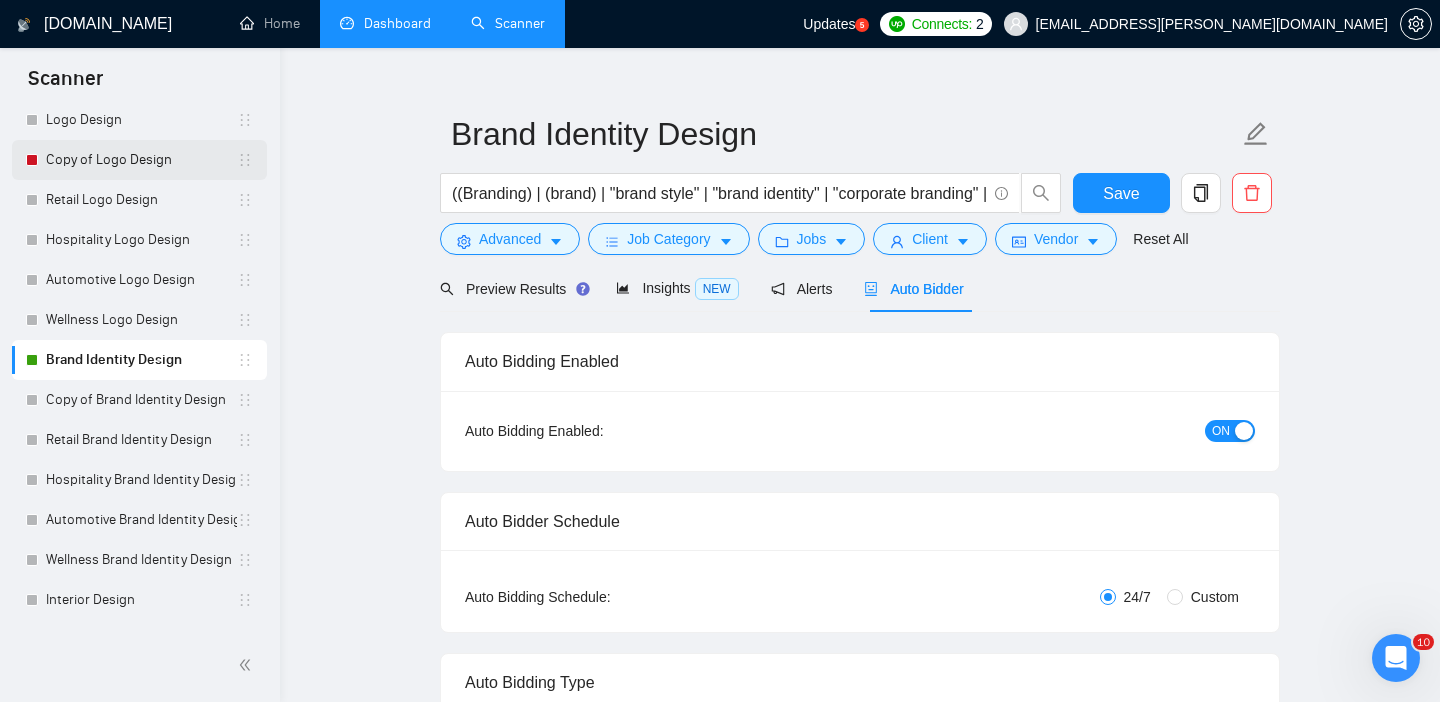 click on "Copy of Logo Design" at bounding box center (141, 160) 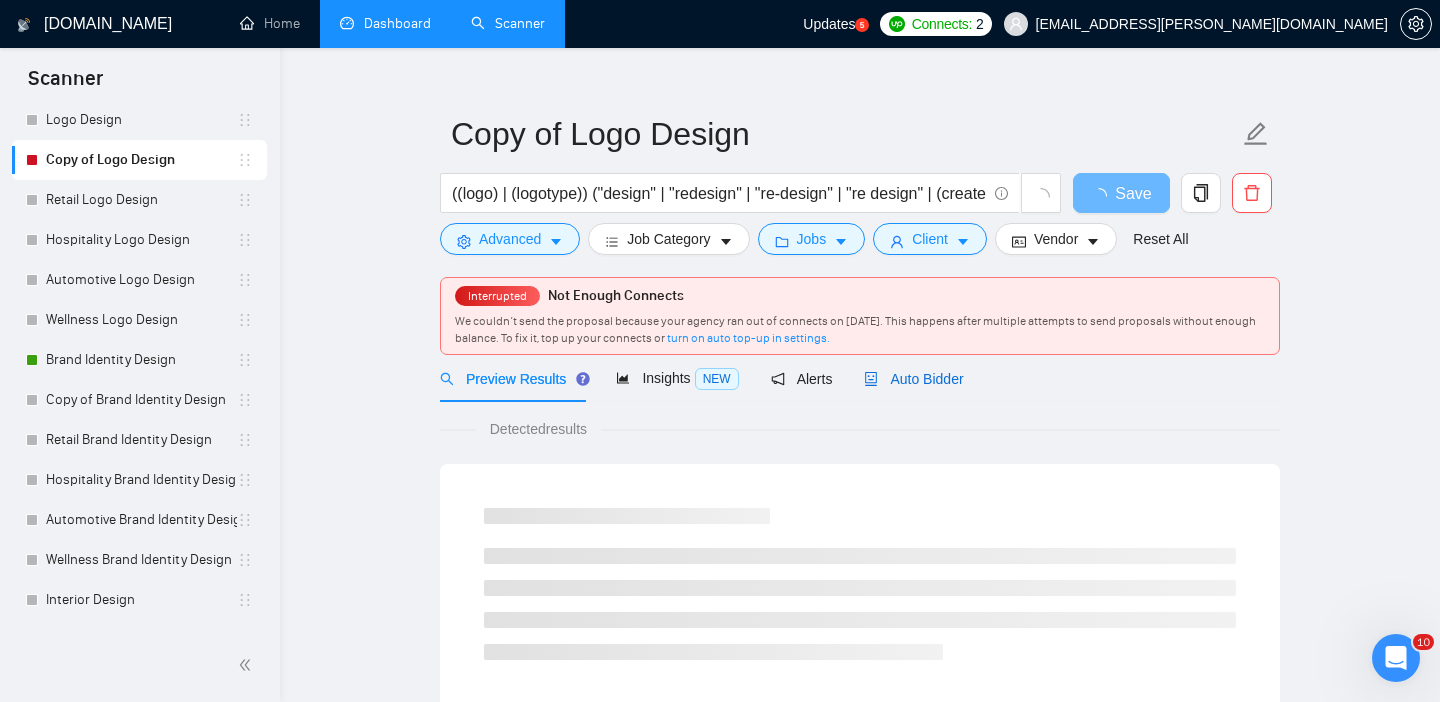 click on "Auto Bidder" at bounding box center (913, 379) 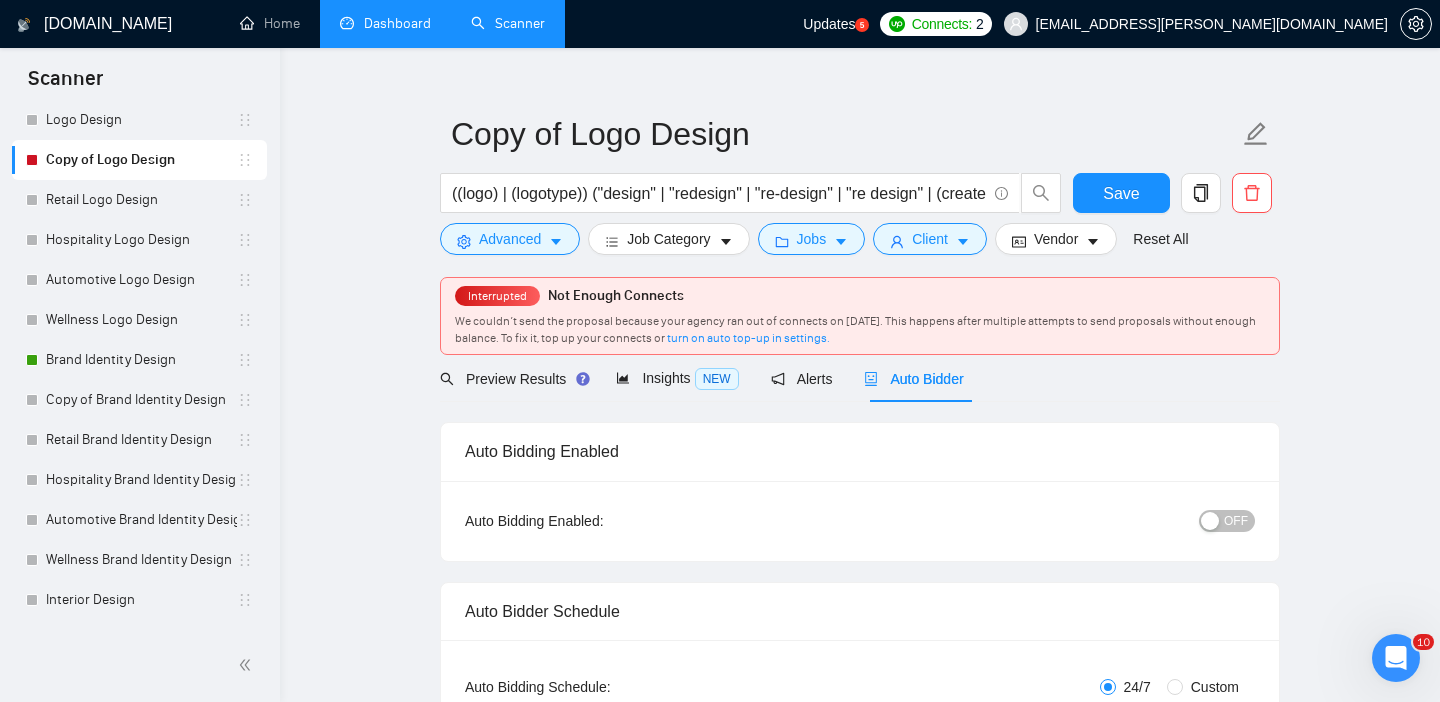 click on "OFF" at bounding box center (1227, 521) 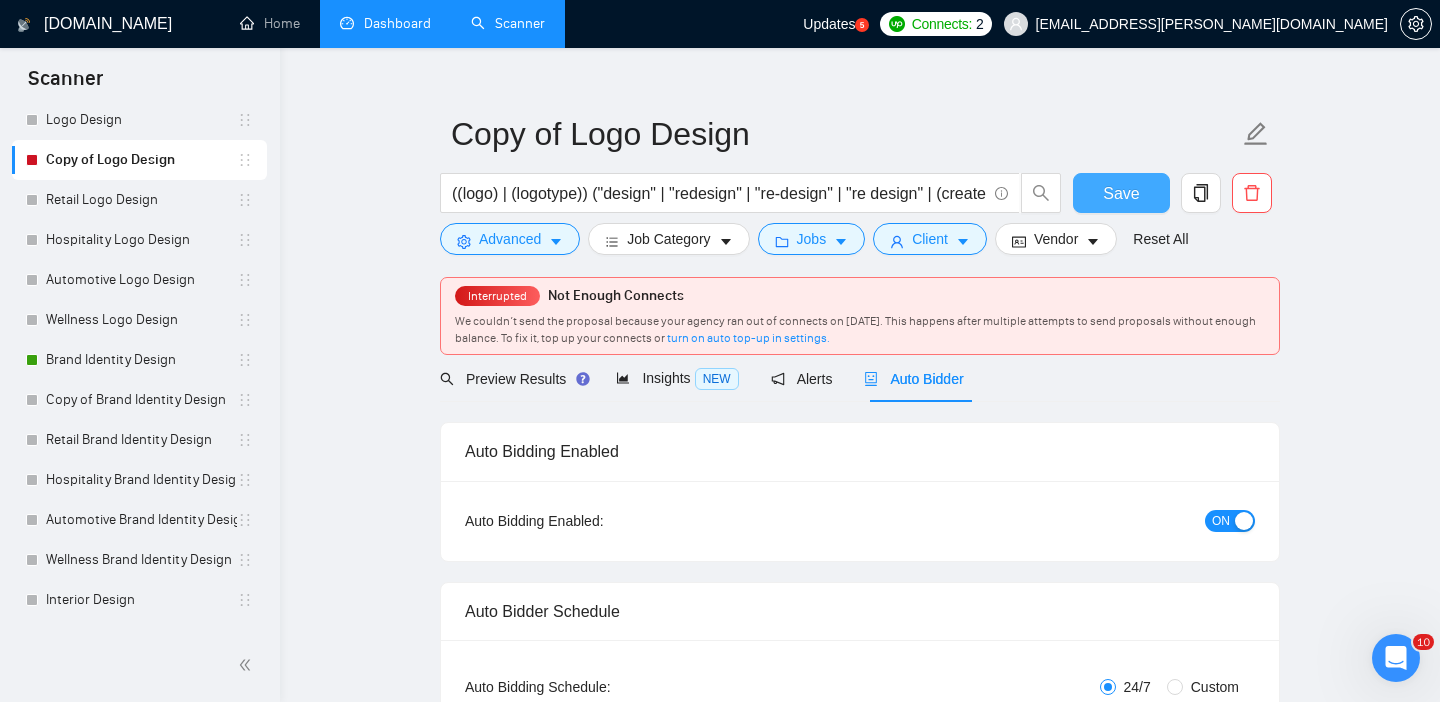 click on "Save" at bounding box center [1121, 193] 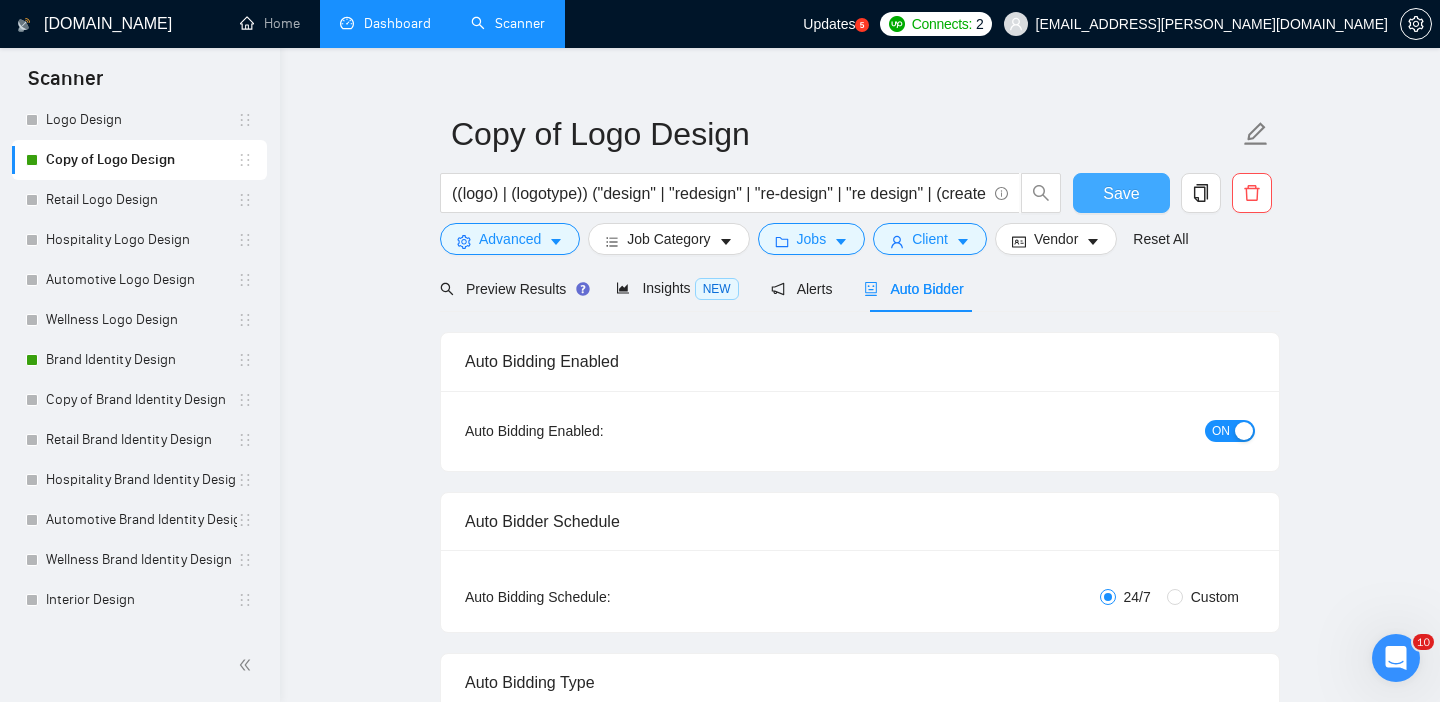 type 